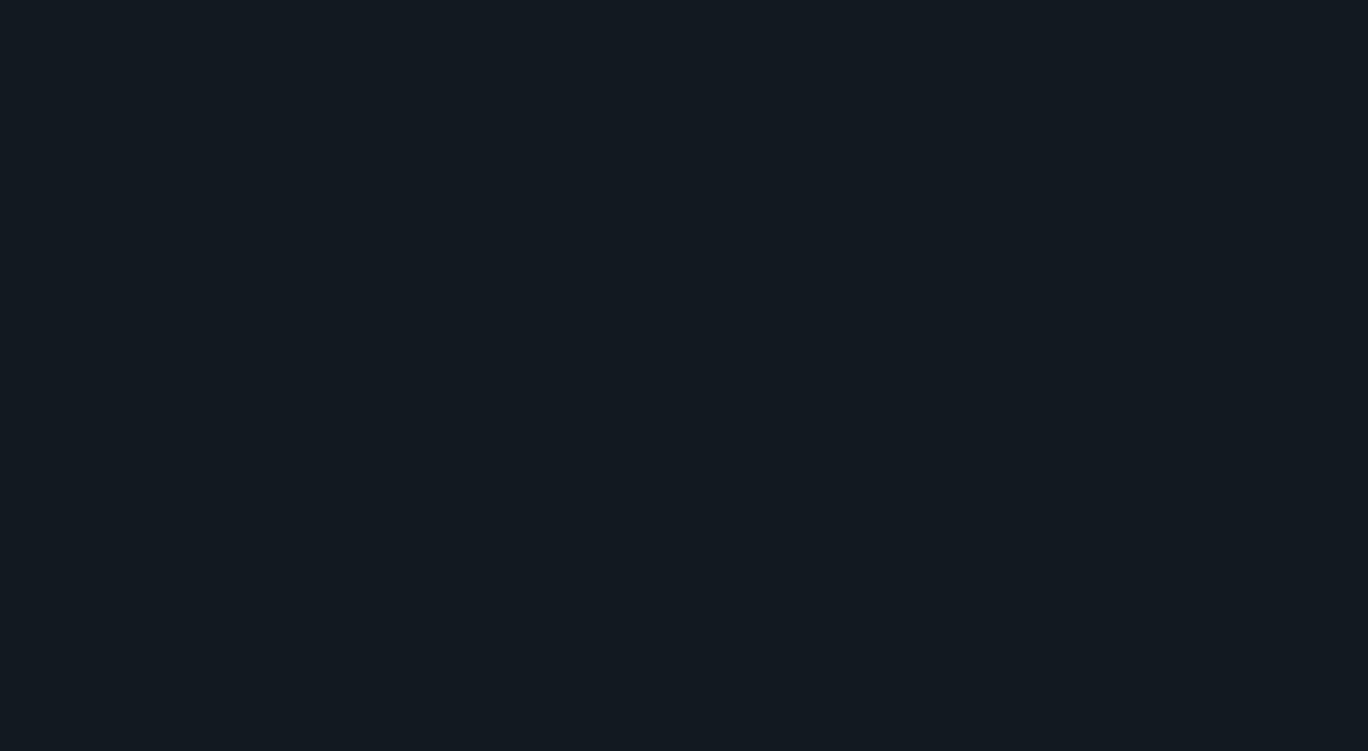 scroll, scrollTop: 0, scrollLeft: 0, axis: both 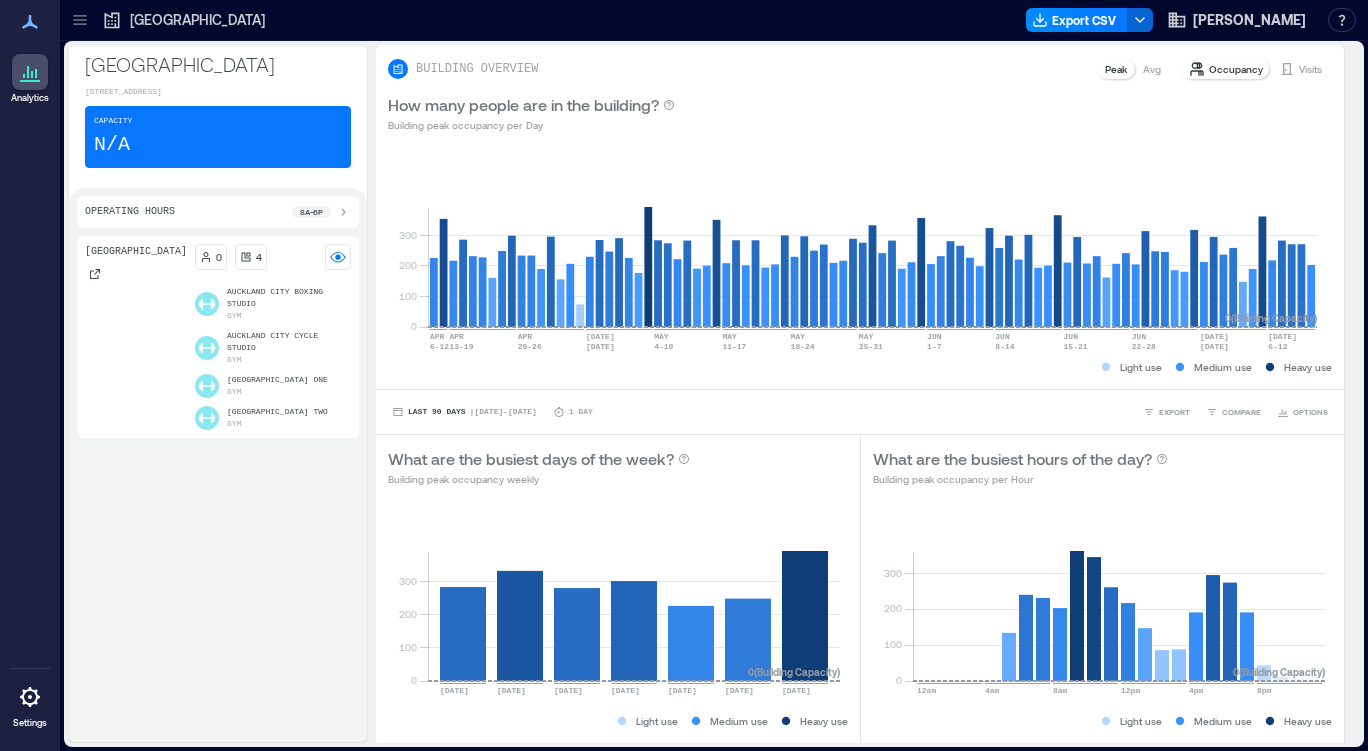 click 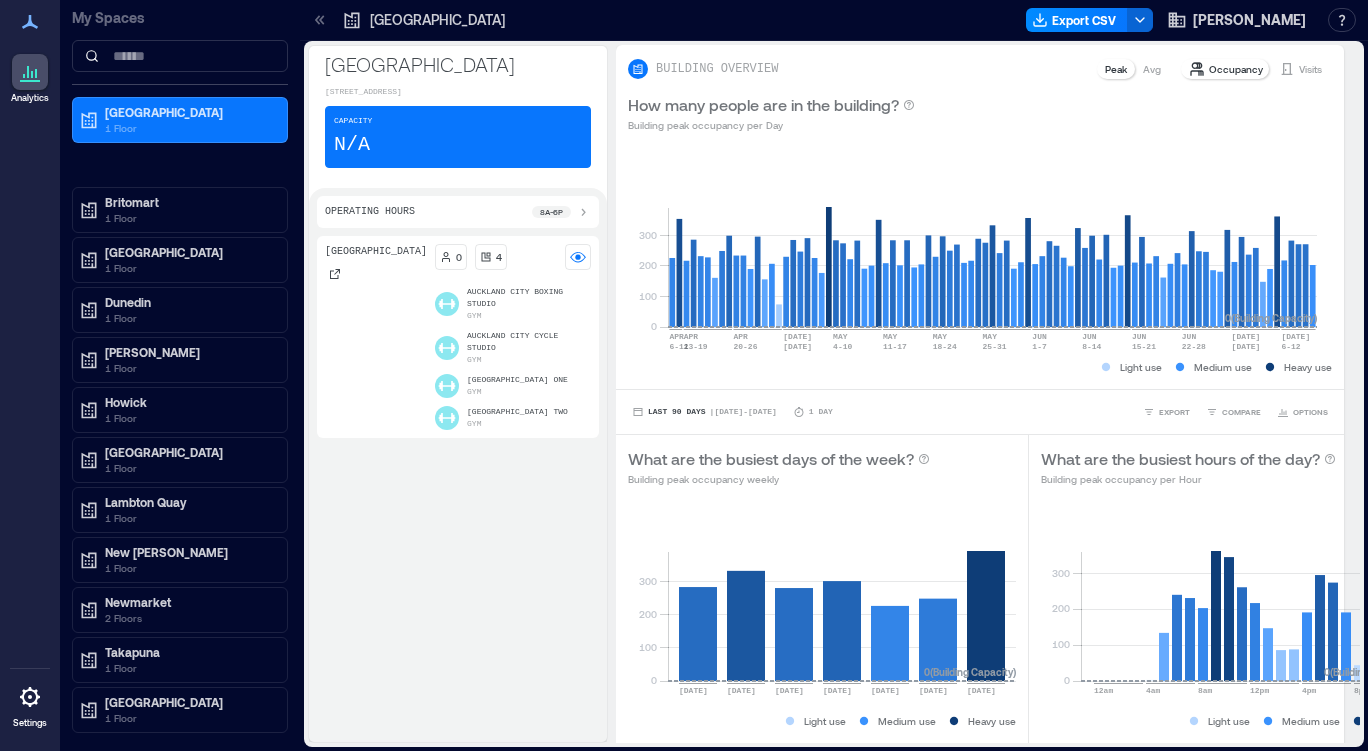 click on "Britomart" at bounding box center [189, 202] 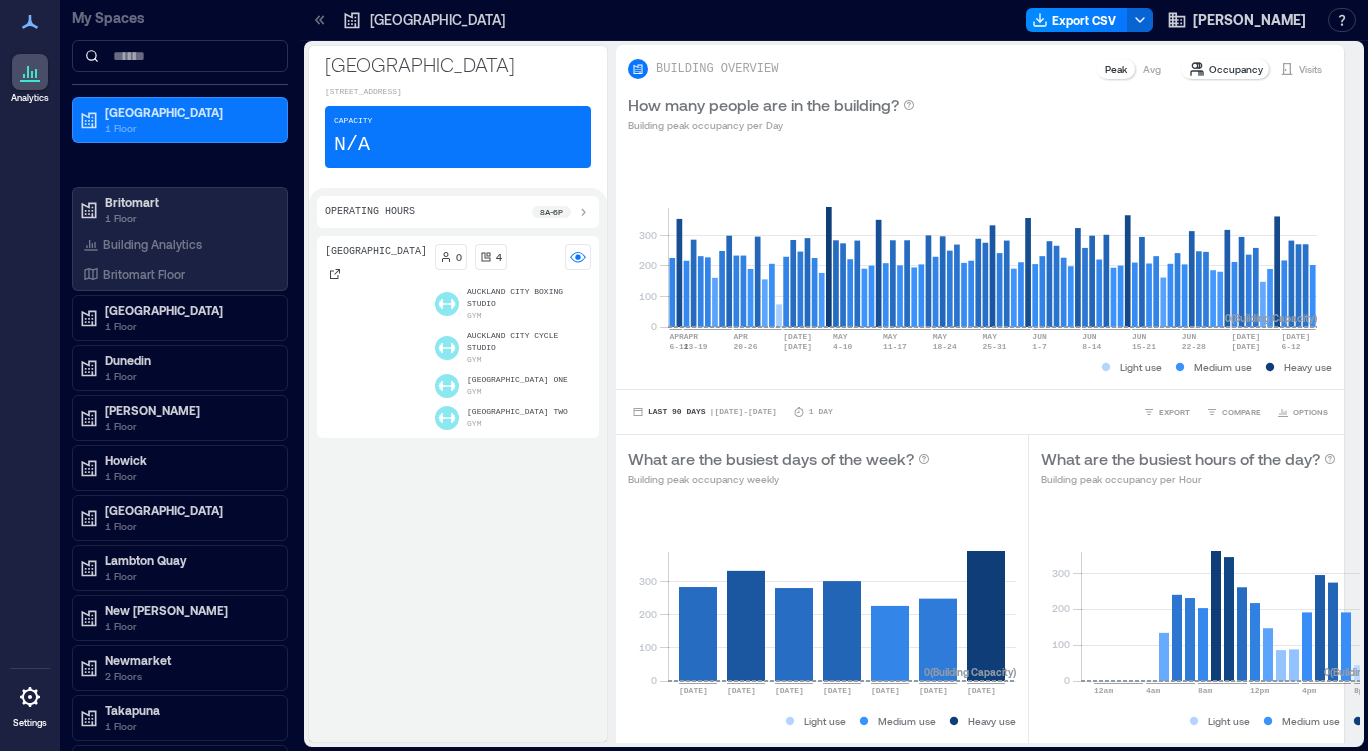 click on "Britomart Floor" at bounding box center (144, 274) 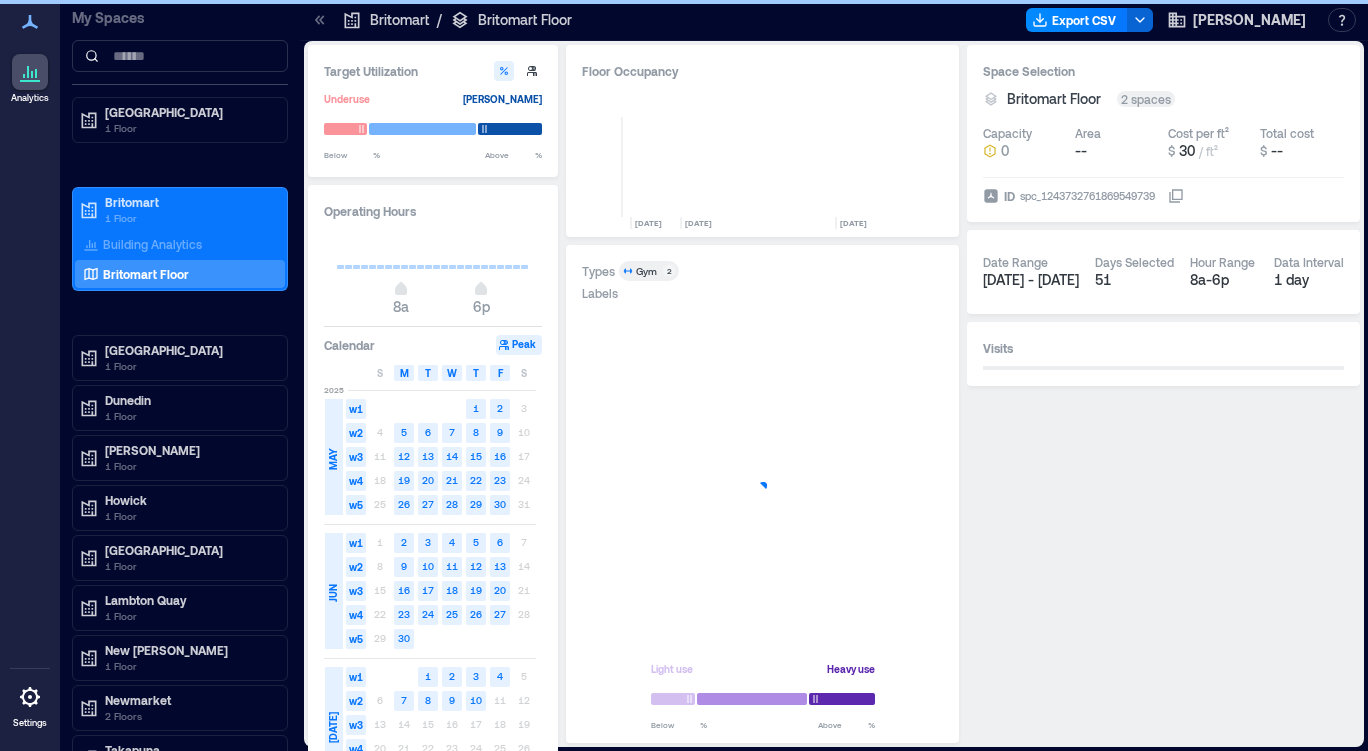 scroll, scrollTop: 0, scrollLeft: 10268, axis: horizontal 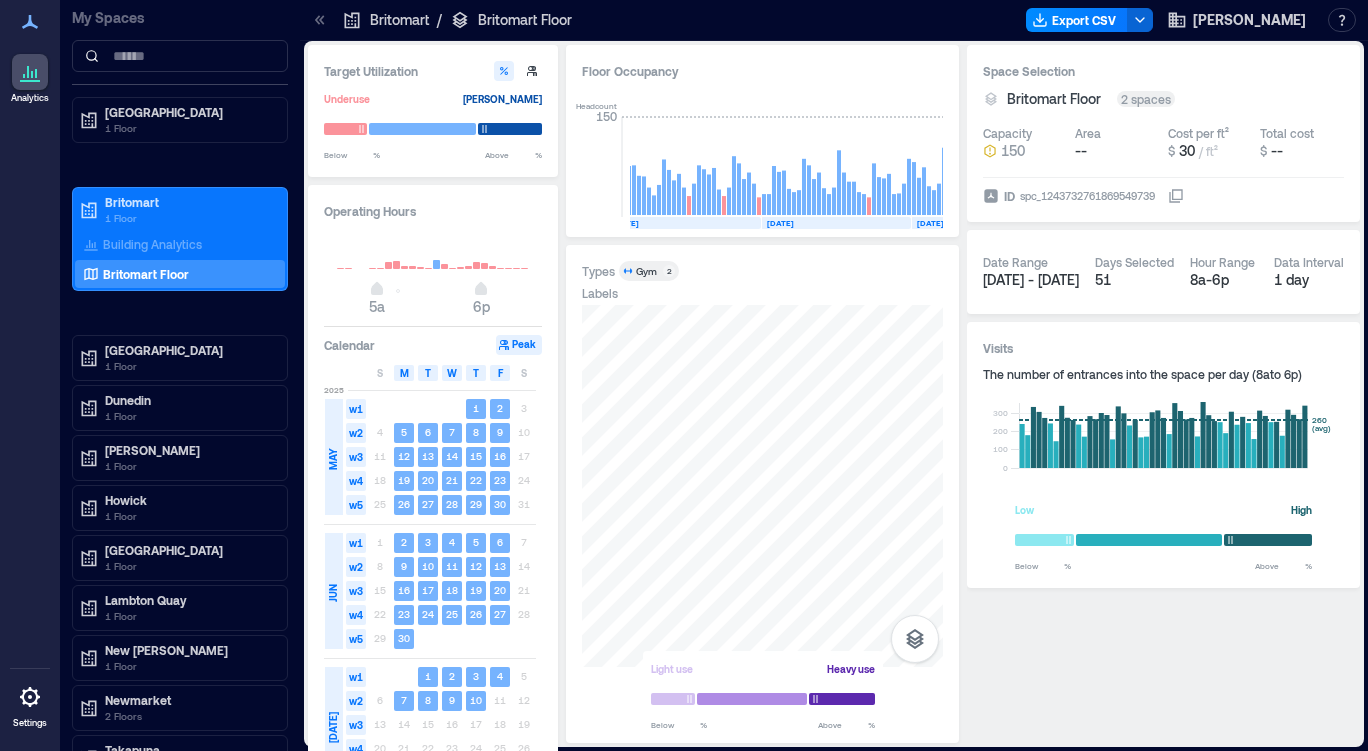 drag, startPoint x: 396, startPoint y: 294, endPoint x: 374, endPoint y: 295, distance: 22.022715 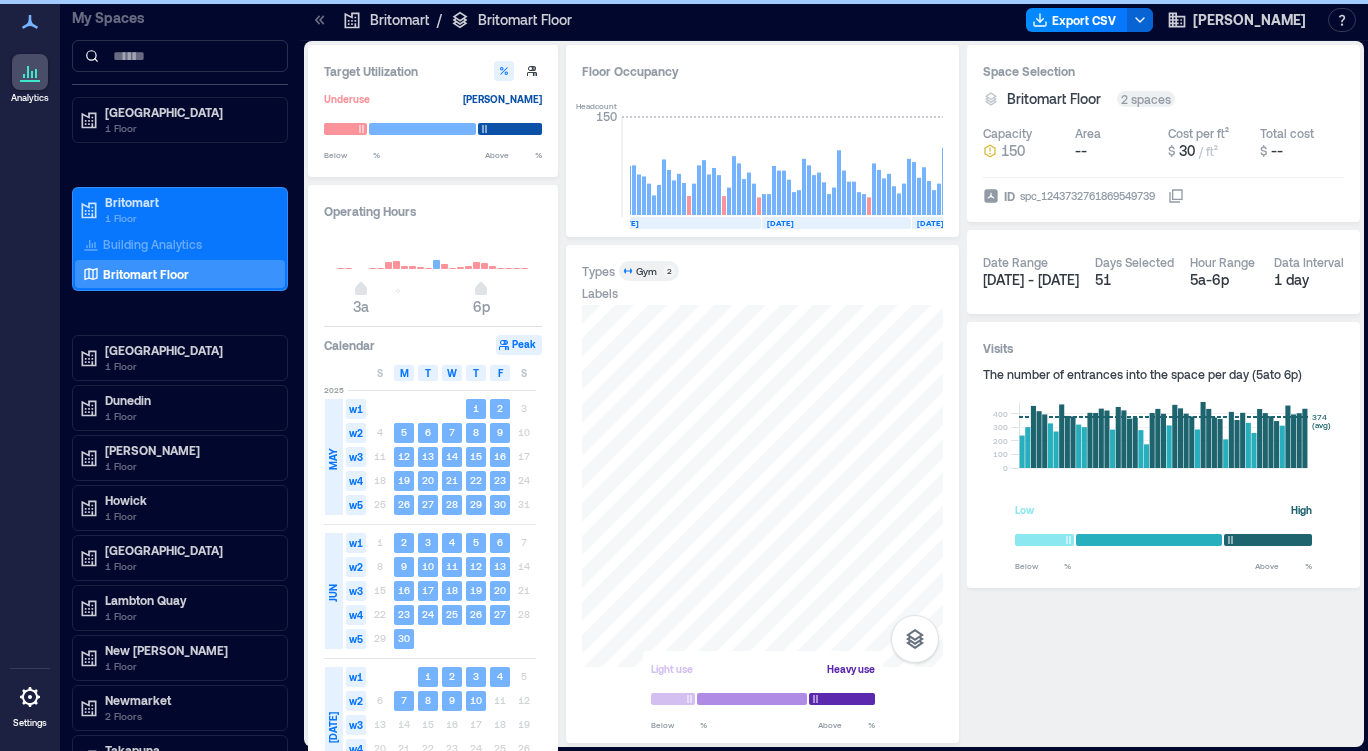 type on "*" 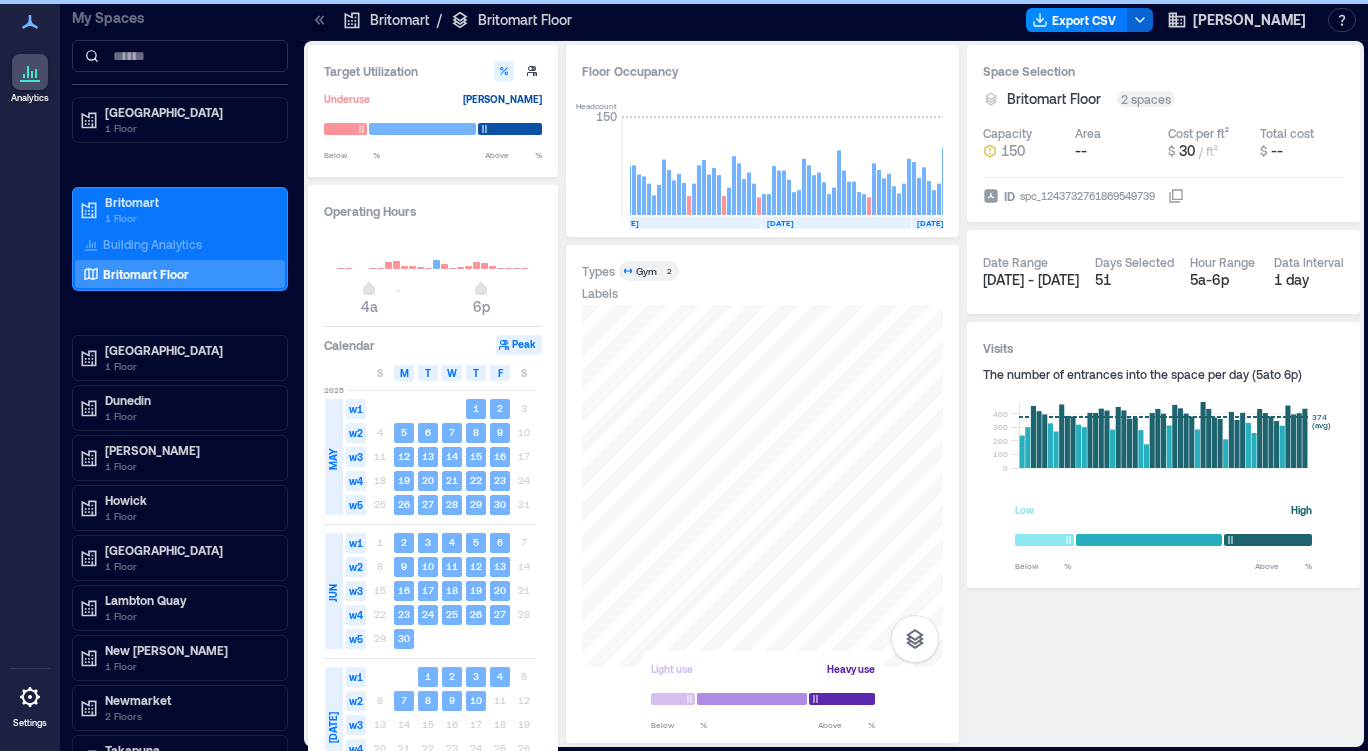 drag, startPoint x: 382, startPoint y: 290, endPoint x: 446, endPoint y: 284, distance: 64.28063 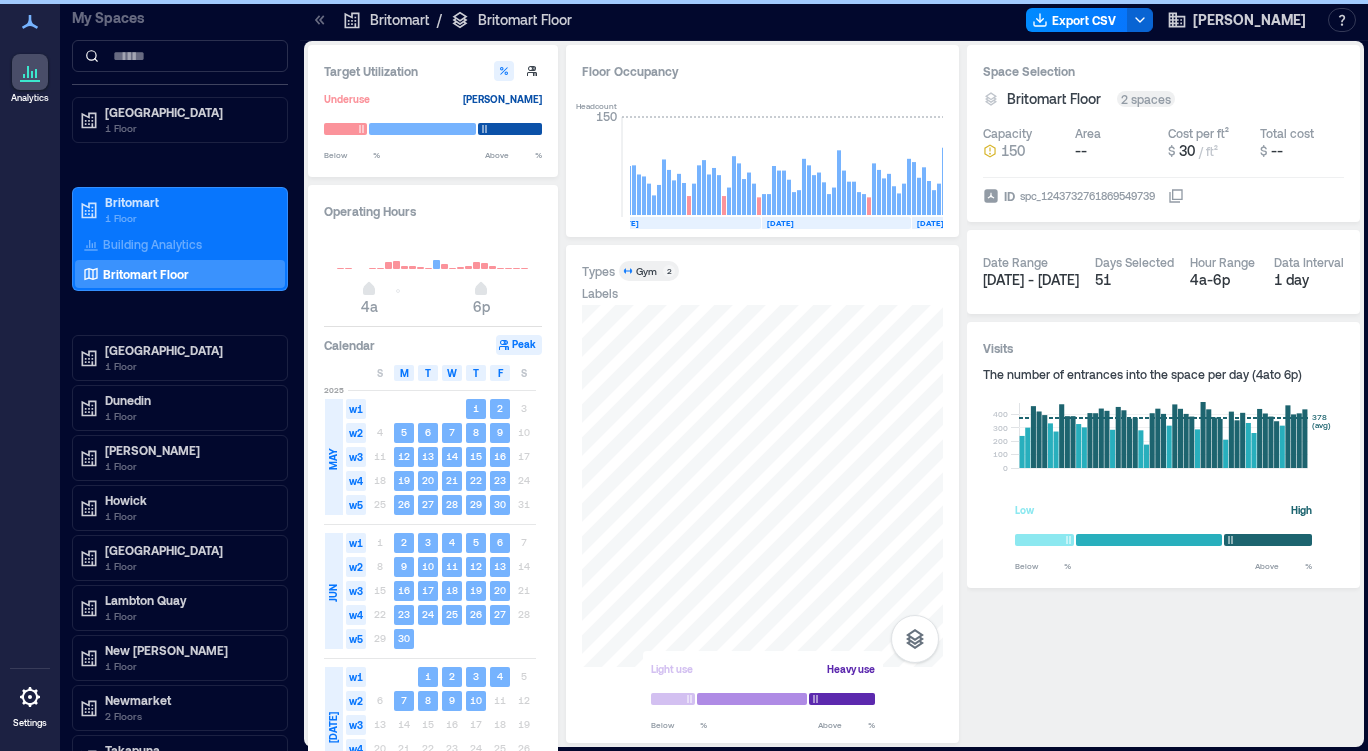 click on "6p" at bounding box center (481, 291) 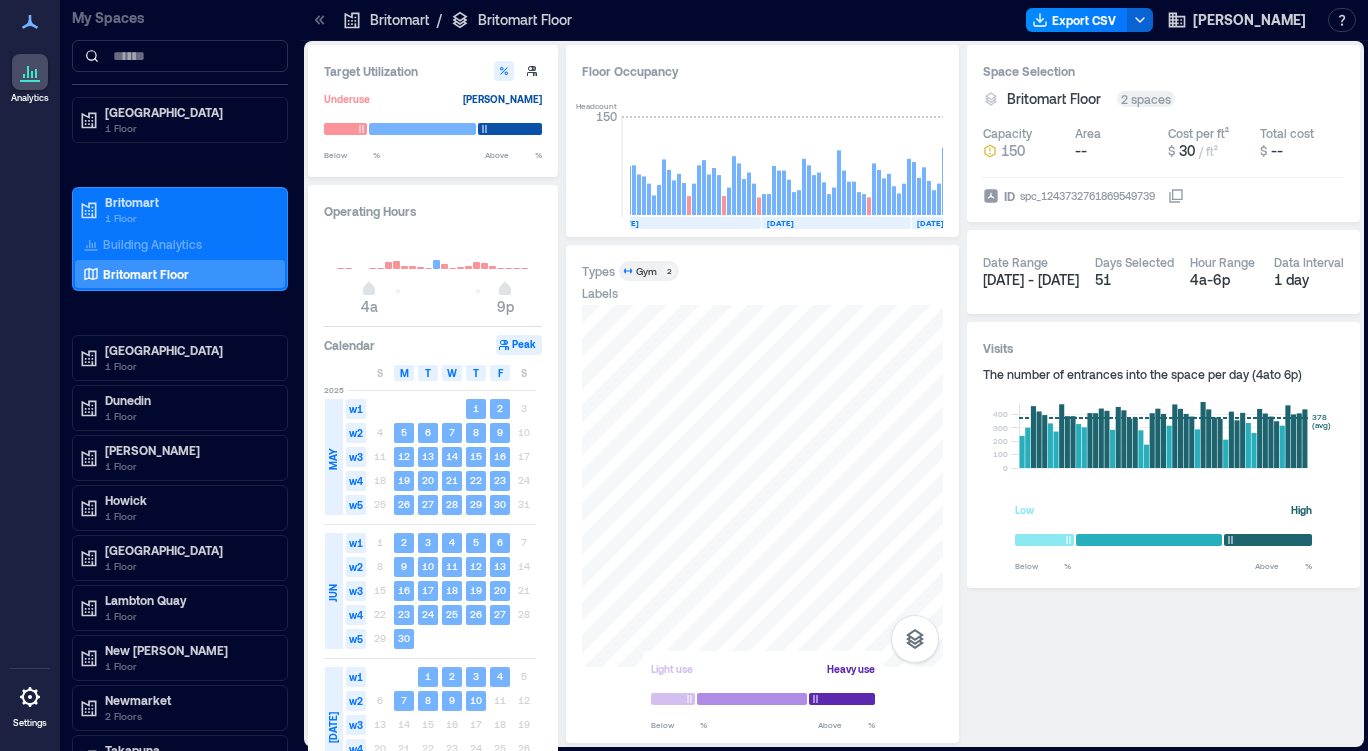 type on "**" 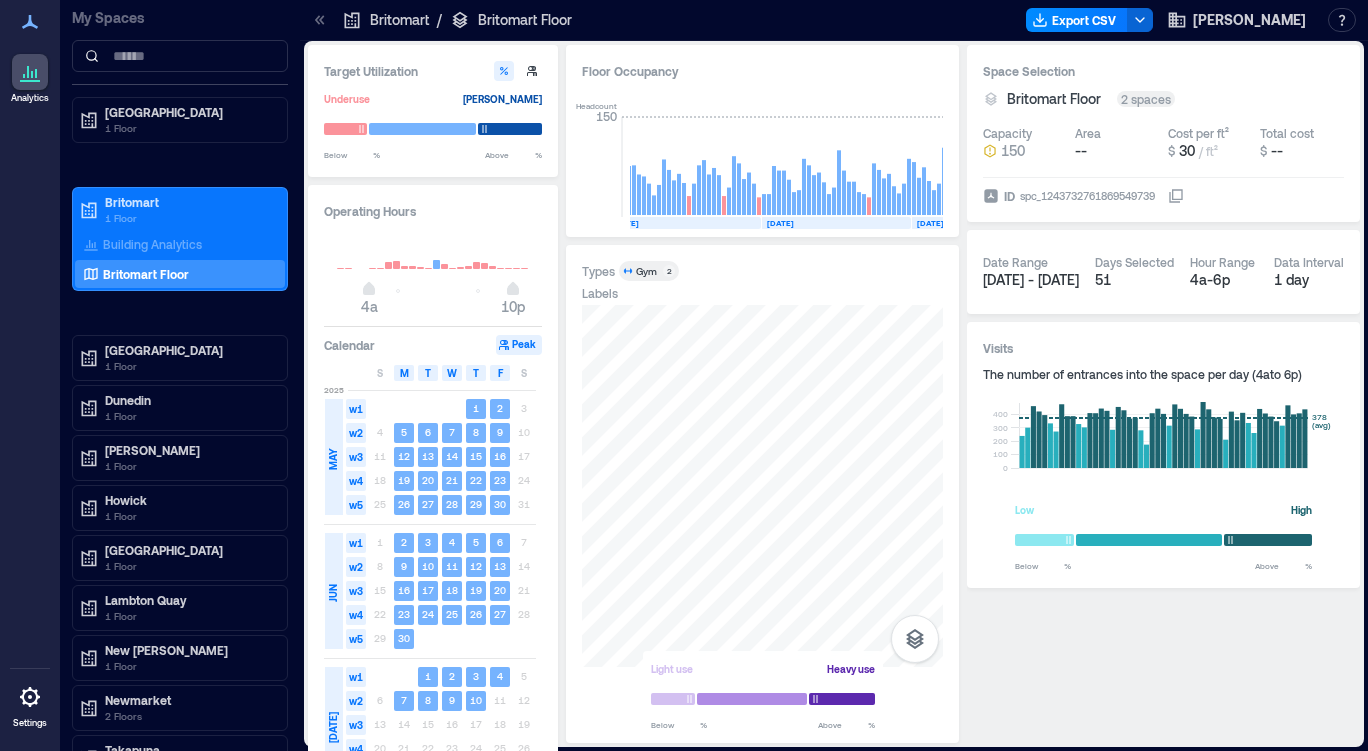 drag, startPoint x: 479, startPoint y: 289, endPoint x: 430, endPoint y: 595, distance: 309.89838 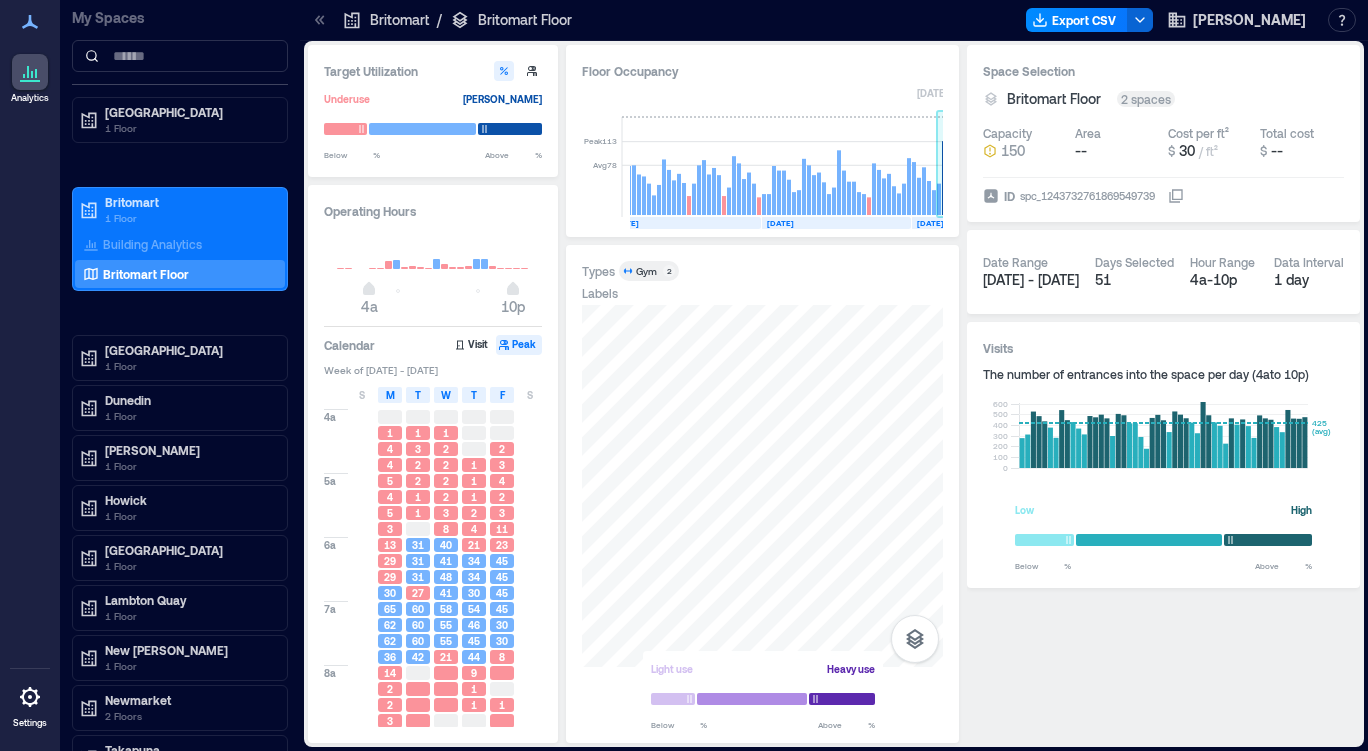 click 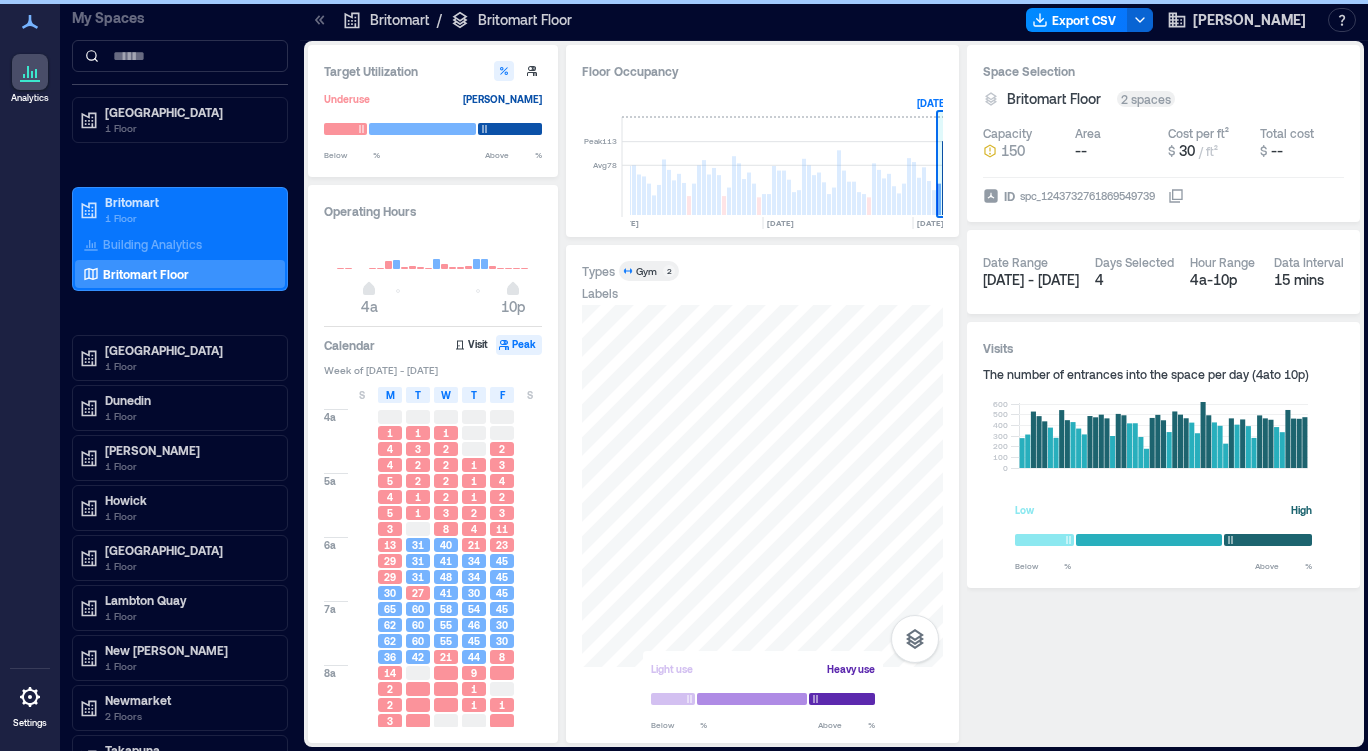 scroll, scrollTop: 0, scrollLeft: 10292, axis: horizontal 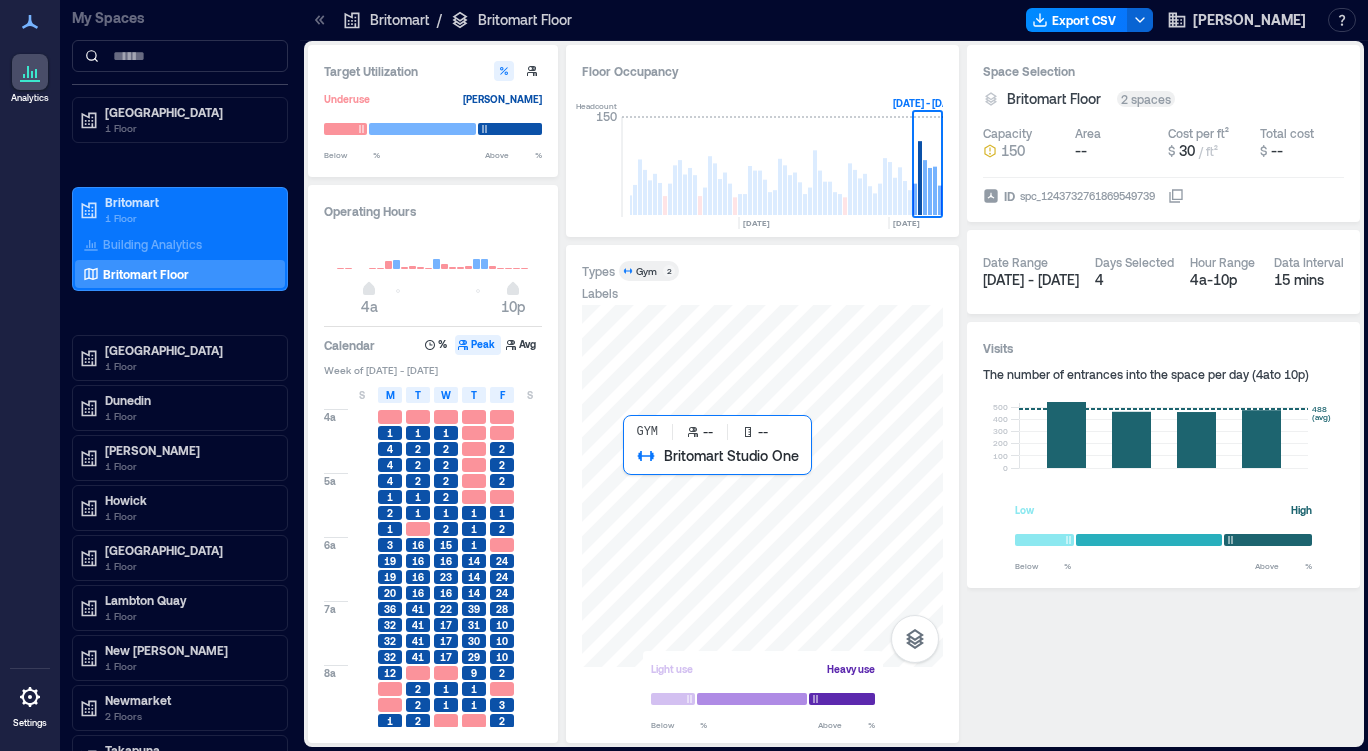 click at bounding box center [762, 486] 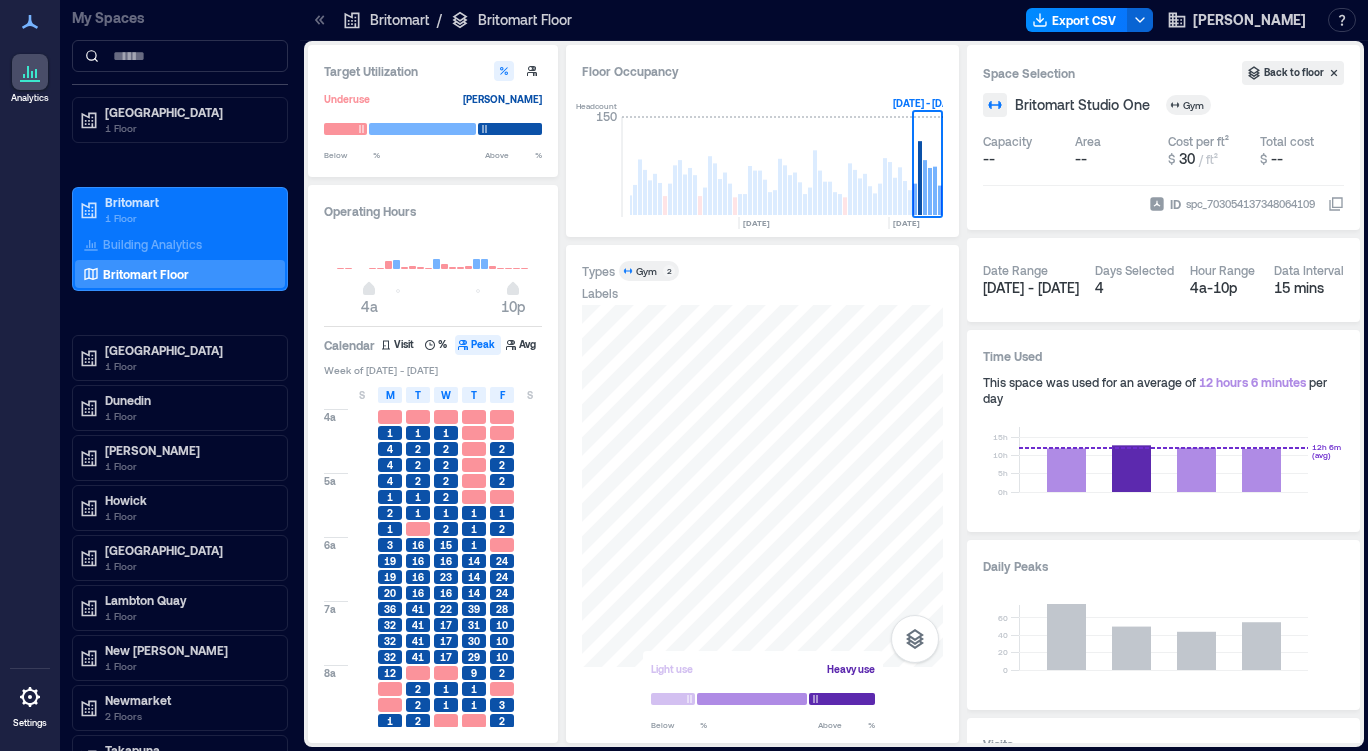 click on "M" at bounding box center (390, 395) 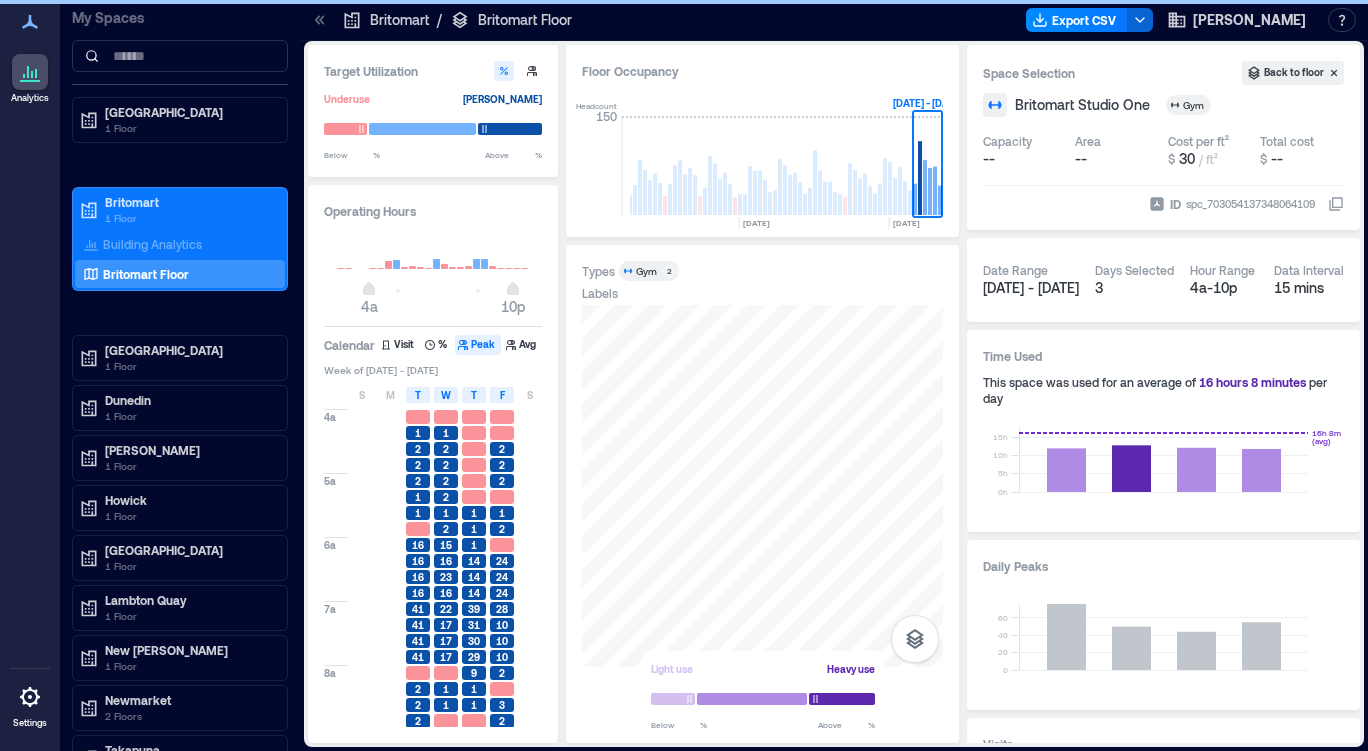 click on "T" at bounding box center (418, 395) 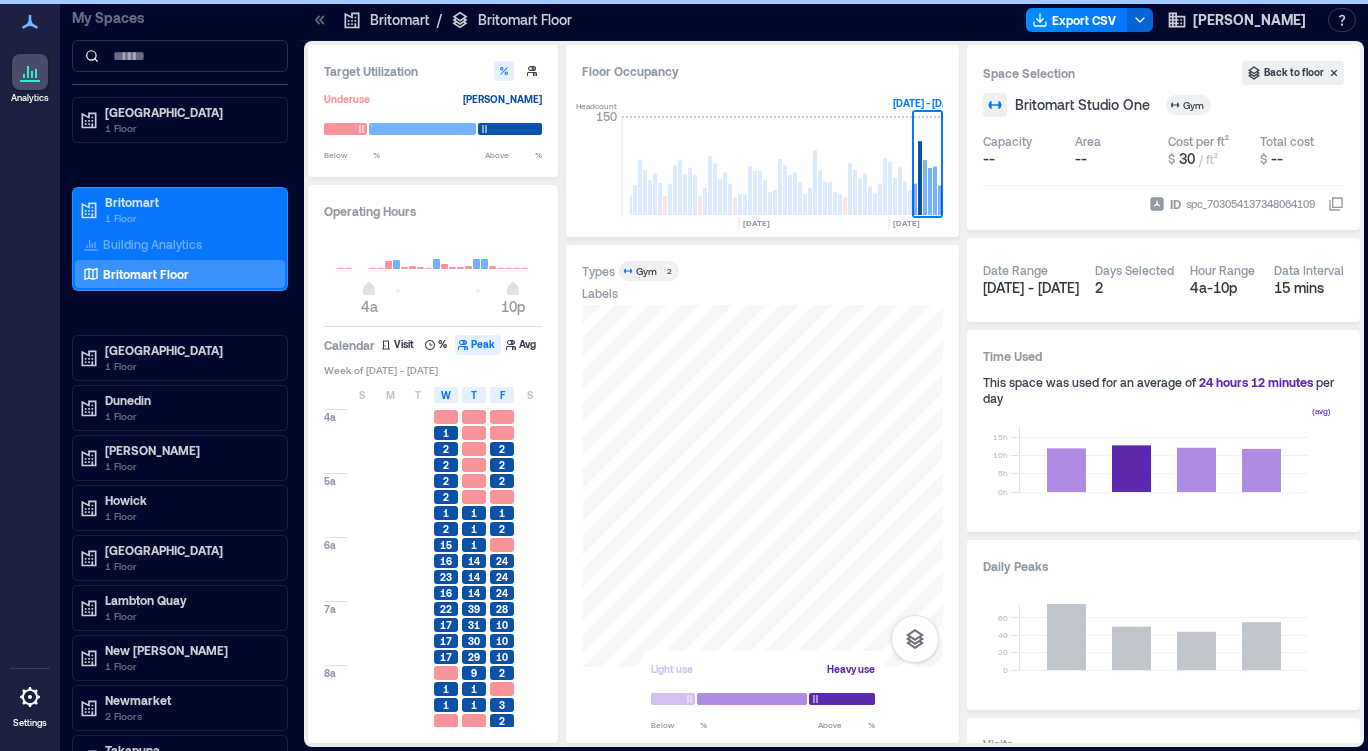 click on "T" at bounding box center [474, 395] 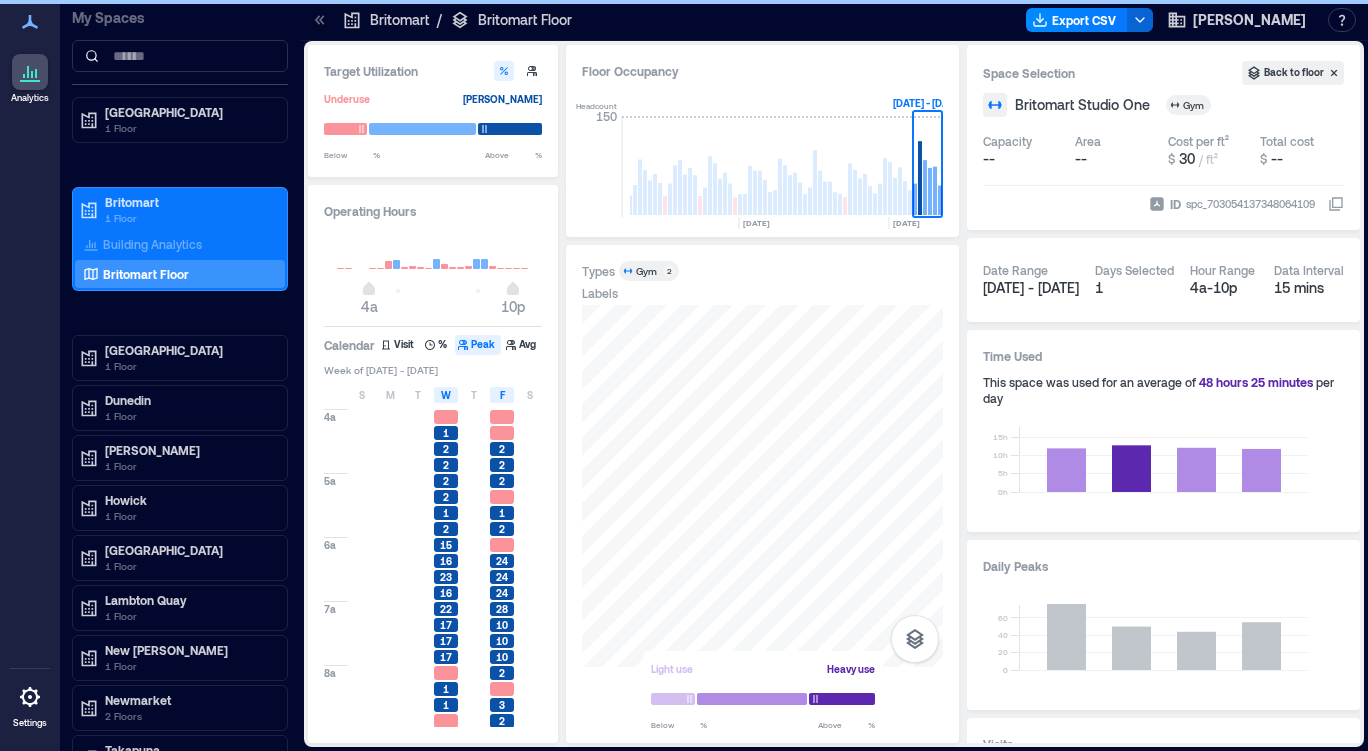 click on "F" at bounding box center (502, 395) 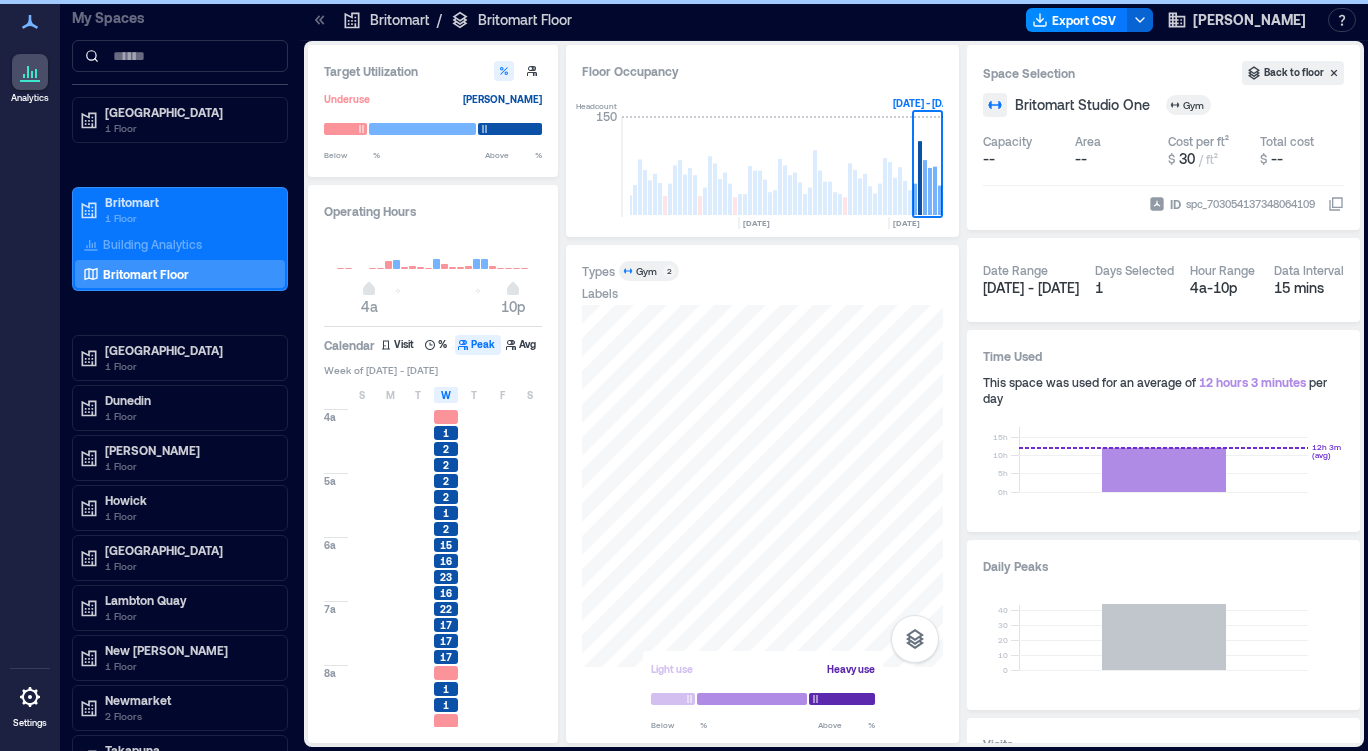 click on "W" at bounding box center (446, 395) 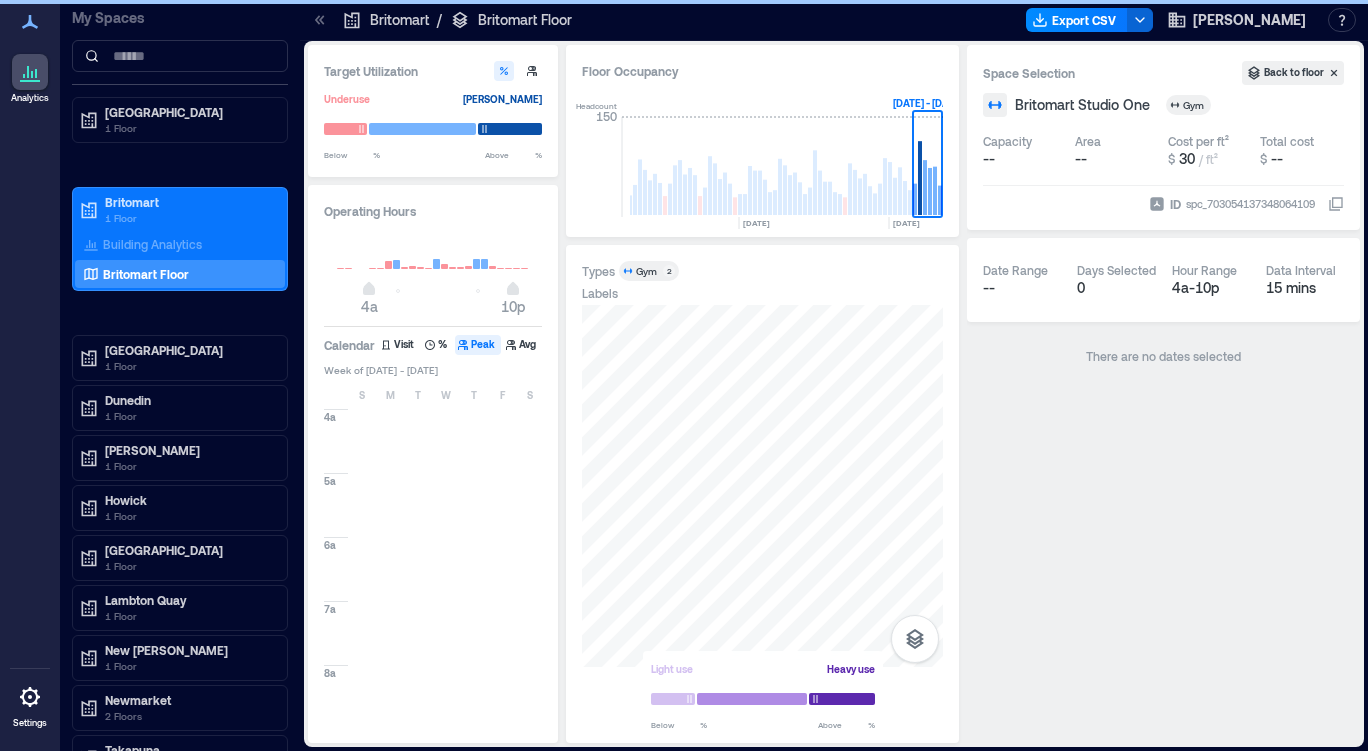 click on "T" at bounding box center [474, 395] 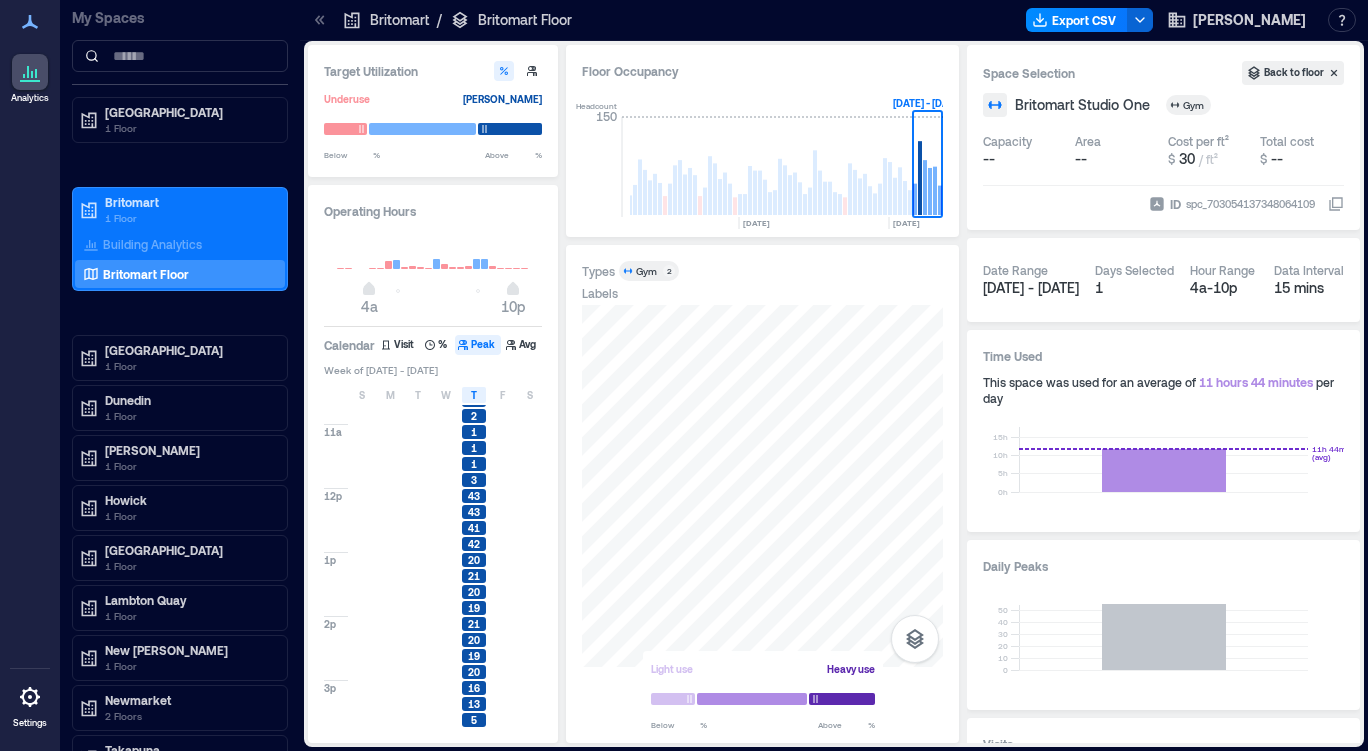 scroll, scrollTop: 400, scrollLeft: 0, axis: vertical 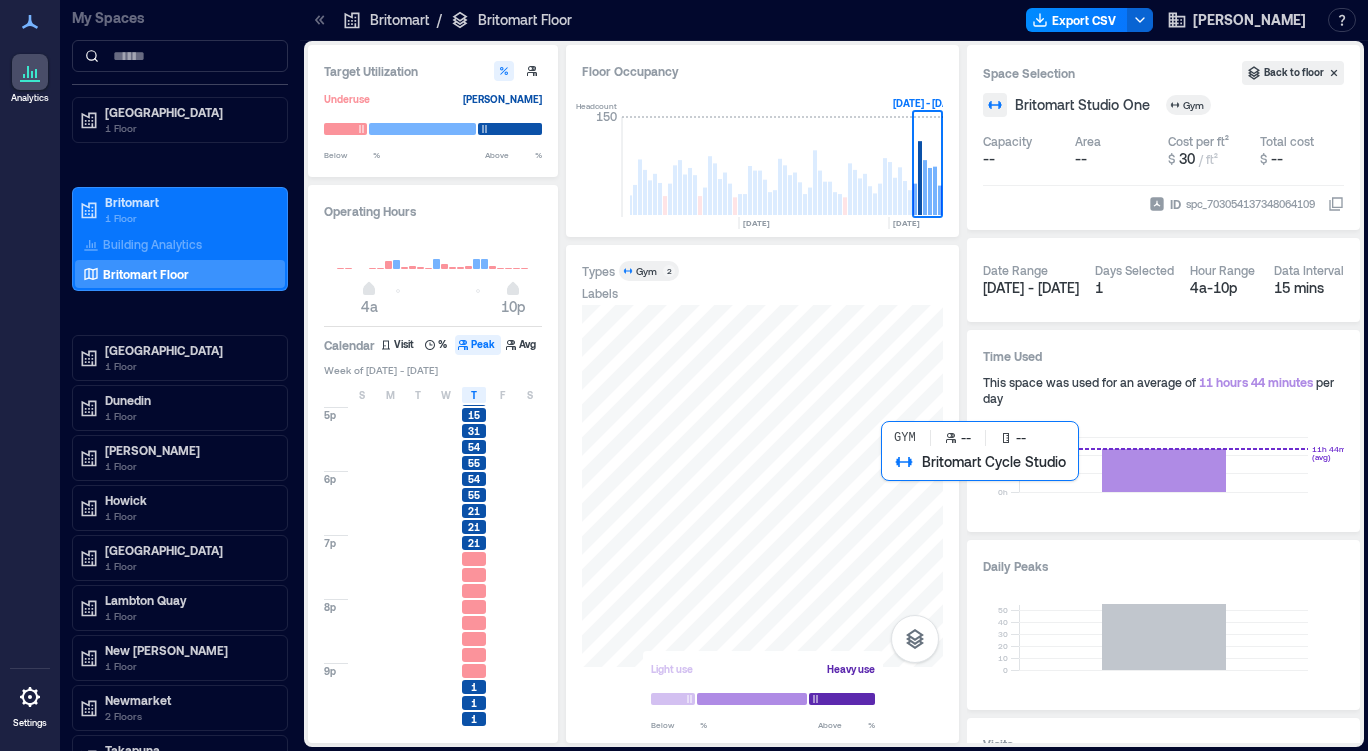 click at bounding box center [762, 486] 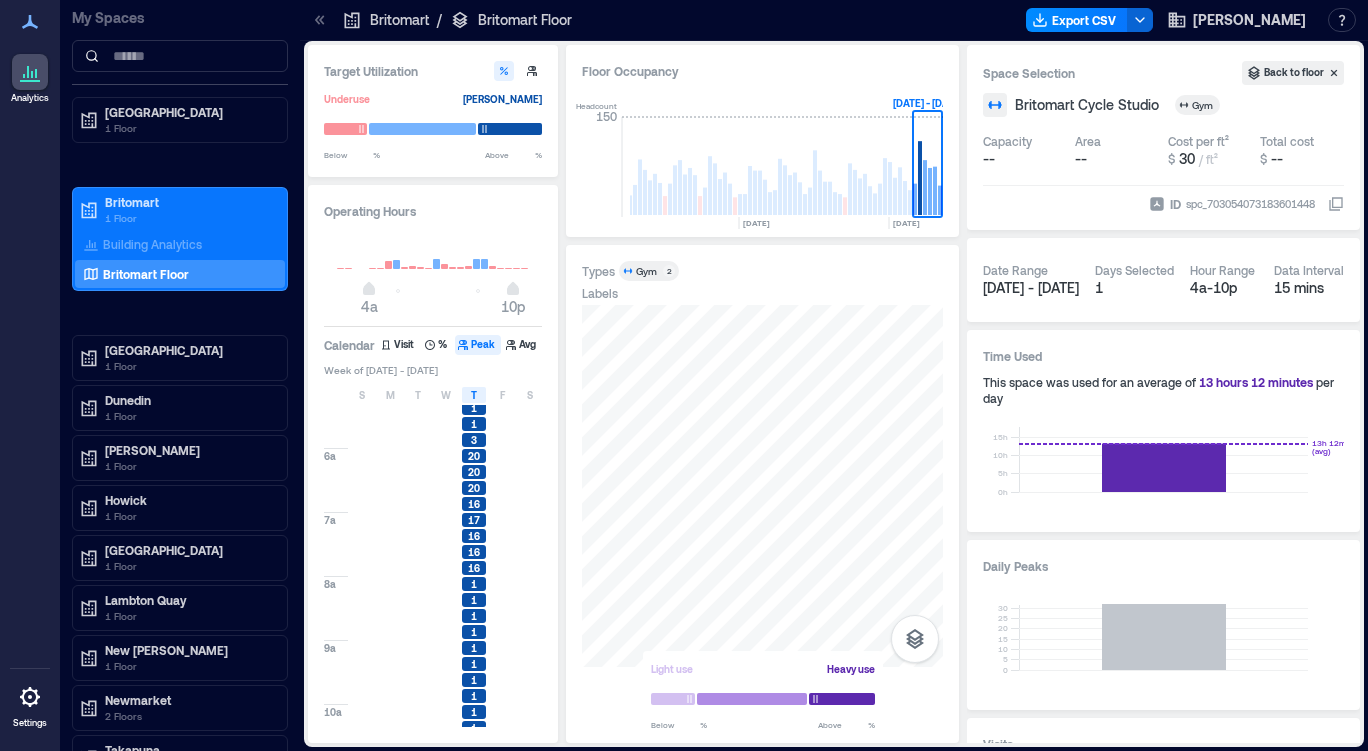 scroll, scrollTop: 34, scrollLeft: 0, axis: vertical 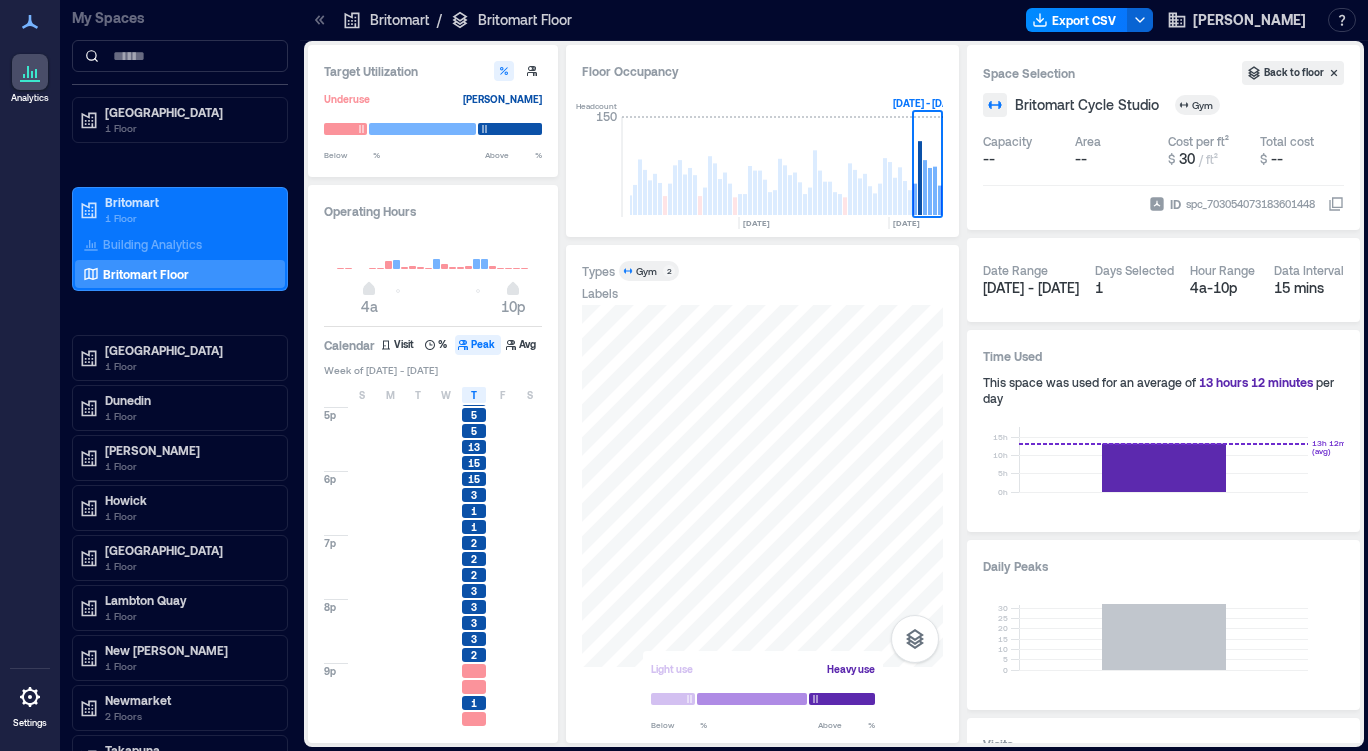 click on "T" at bounding box center [474, 395] 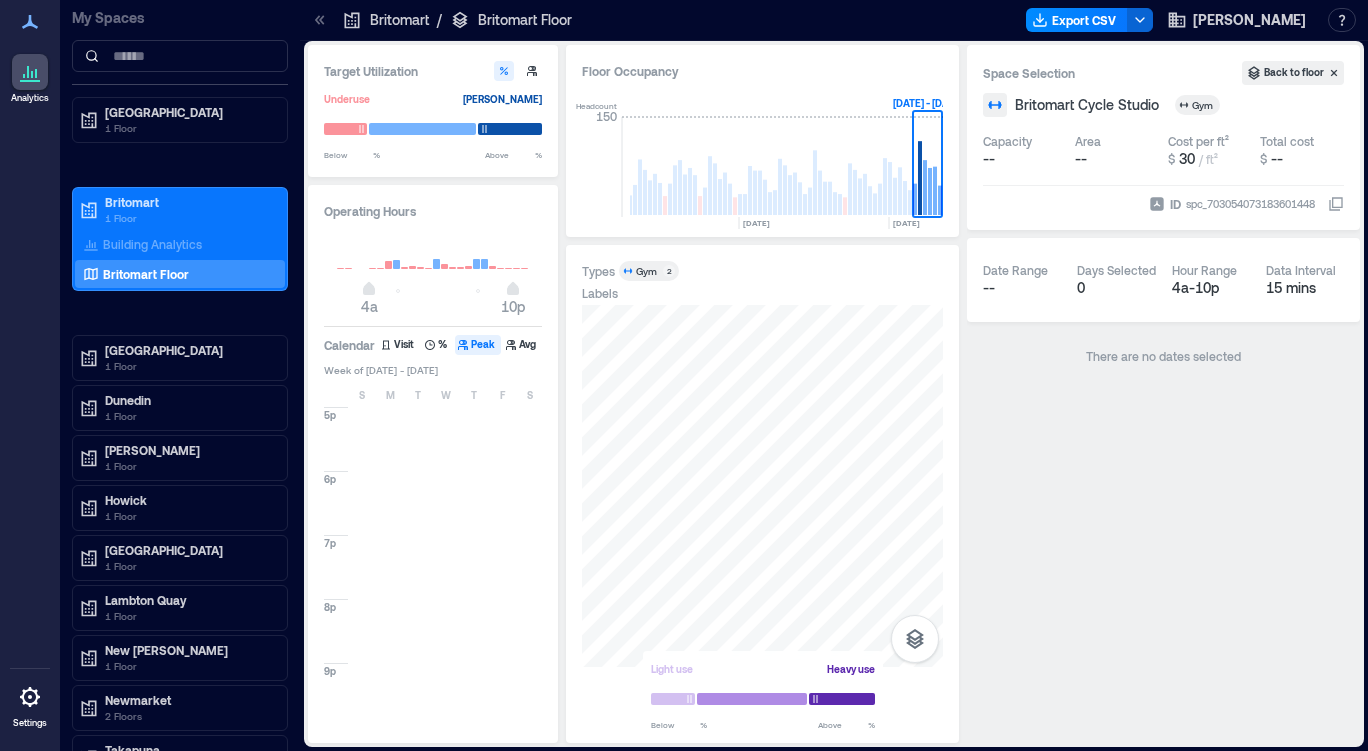 click on "F" at bounding box center (502, 395) 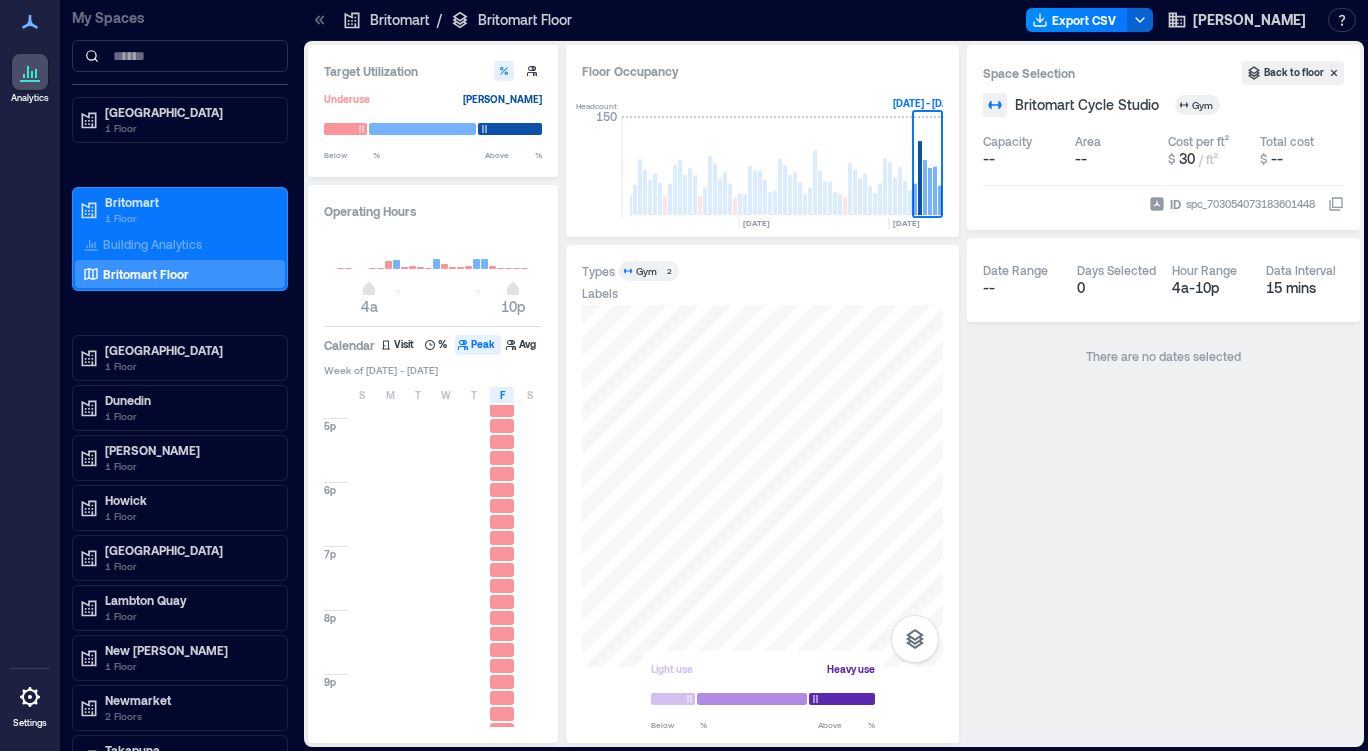 scroll, scrollTop: 834, scrollLeft: 0, axis: vertical 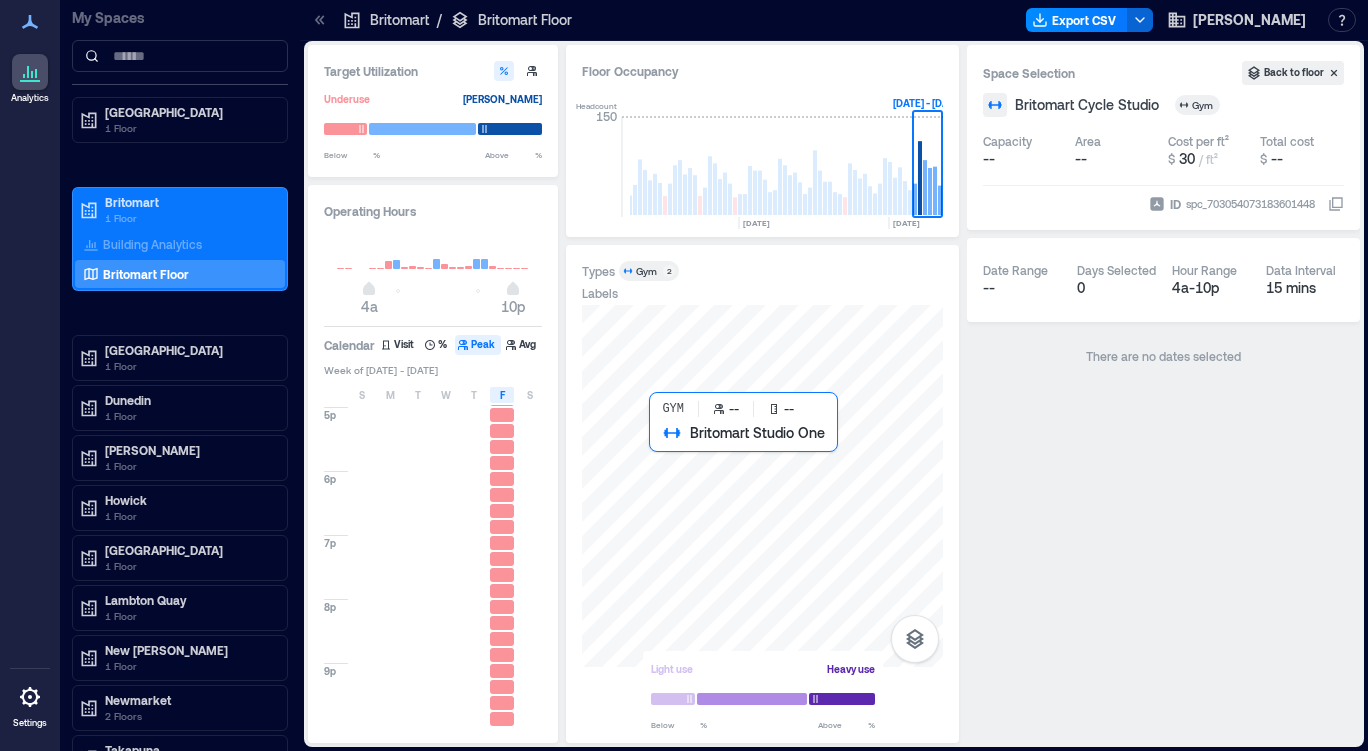 click at bounding box center (762, 486) 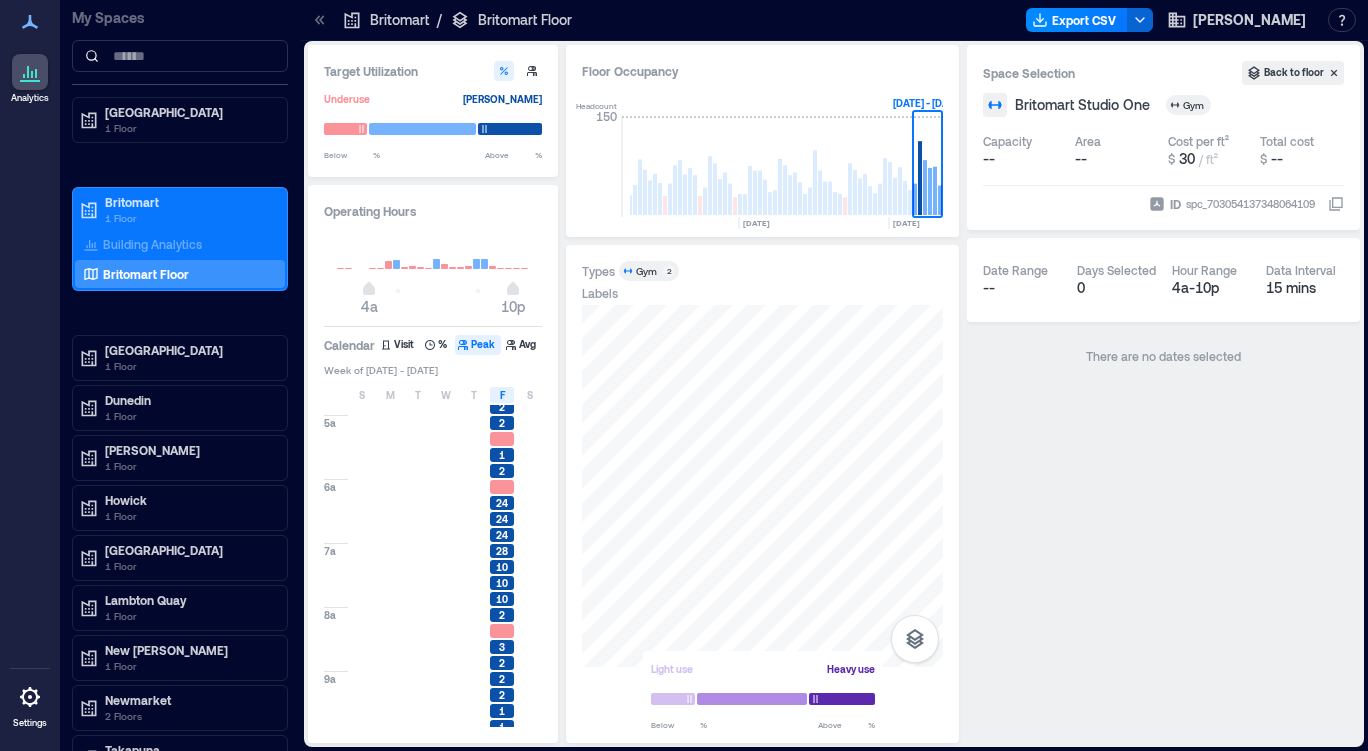 scroll, scrollTop: 0, scrollLeft: 0, axis: both 